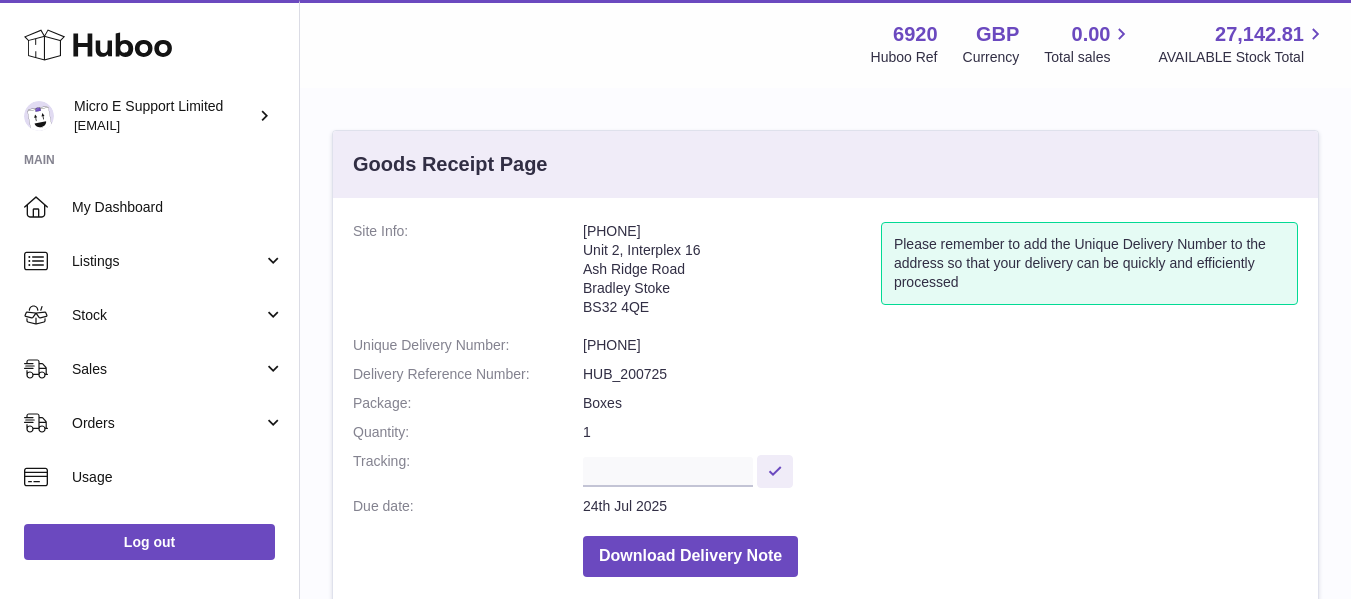 scroll, scrollTop: 778, scrollLeft: 0, axis: vertical 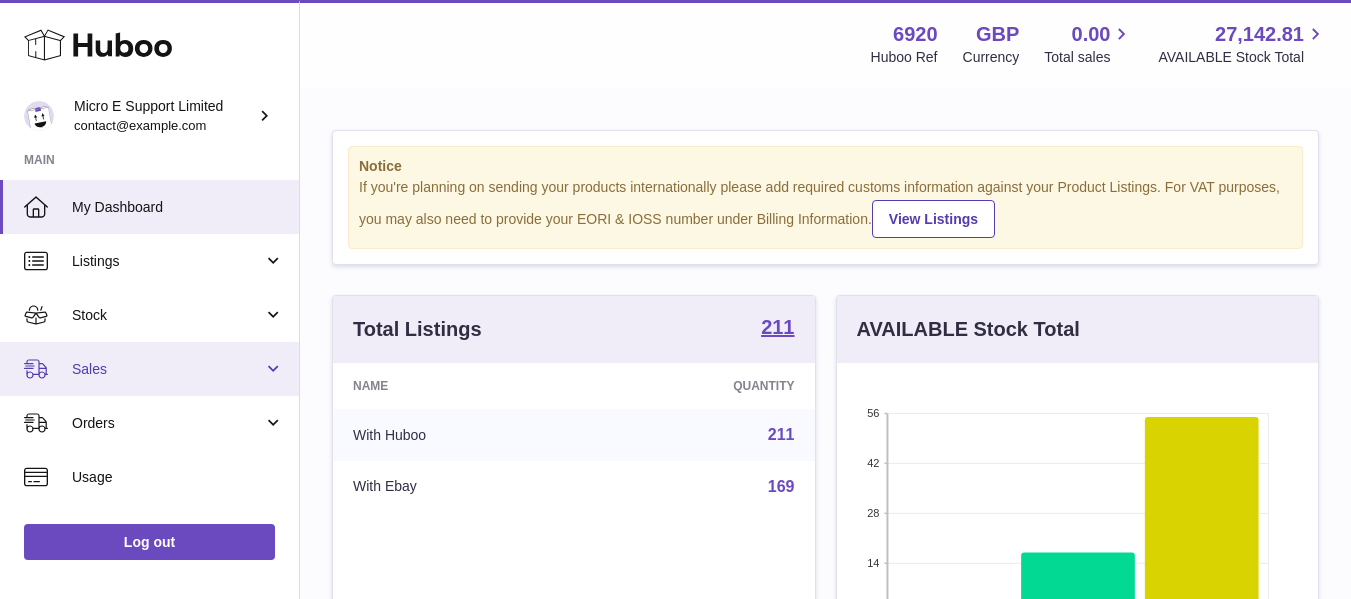 click on "Sales" at bounding box center [167, 369] 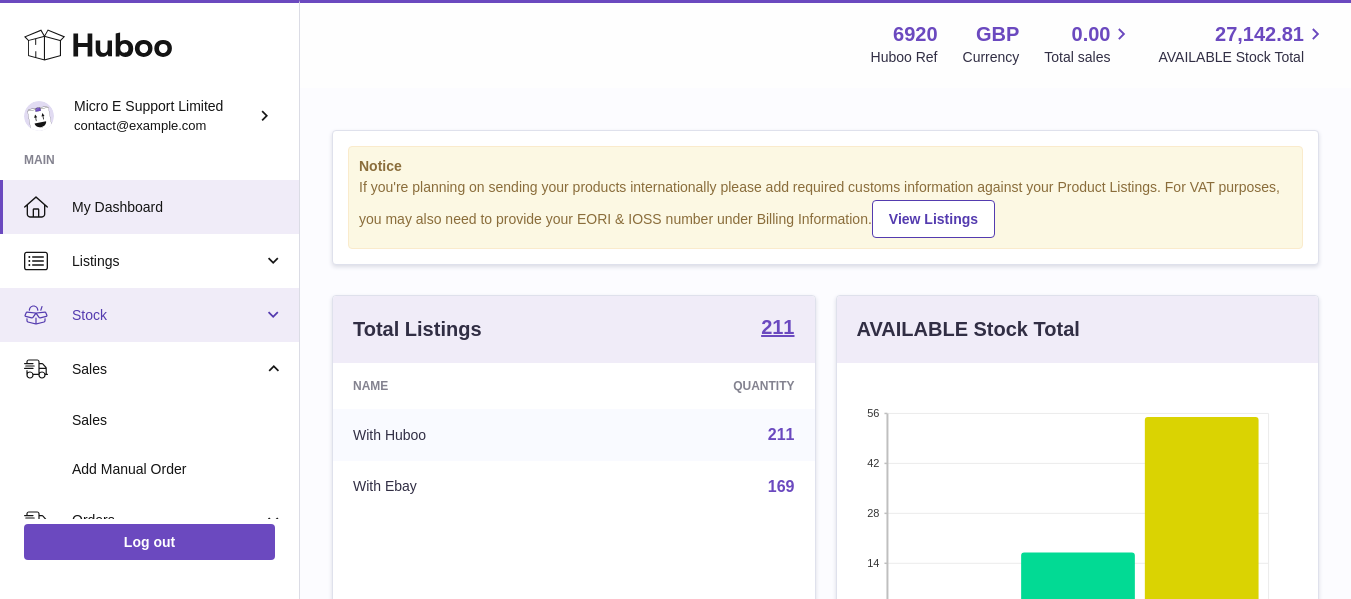 click on "Stock" at bounding box center [167, 315] 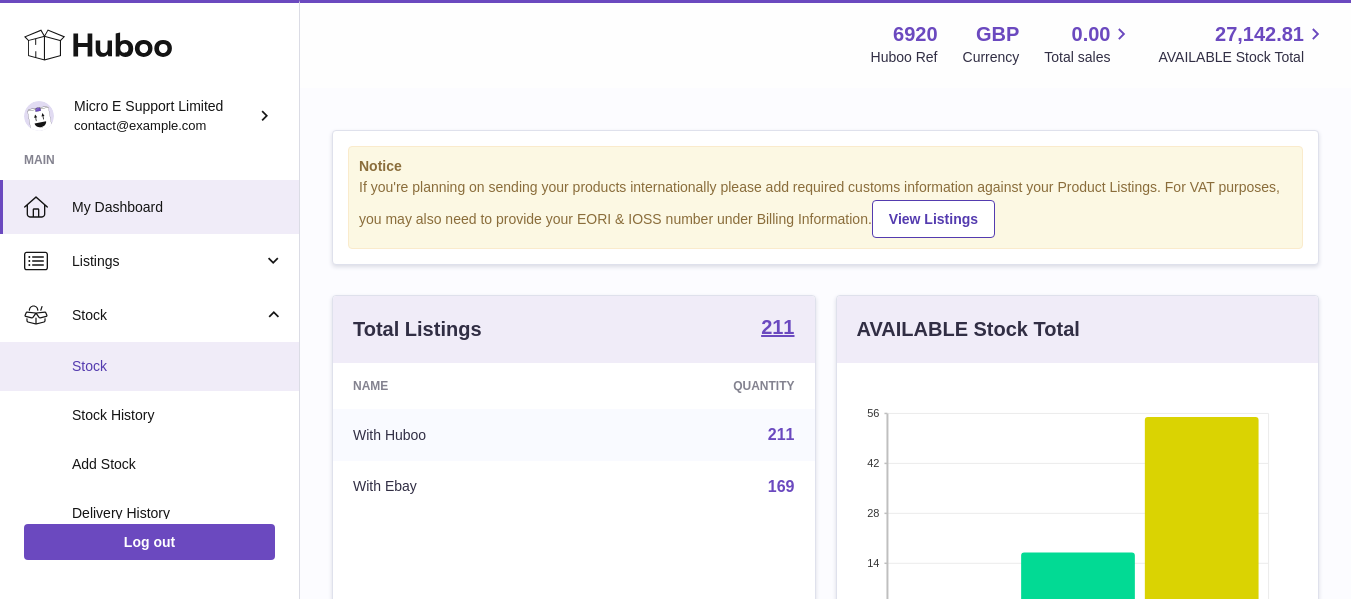 click on "Stock" at bounding box center [178, 366] 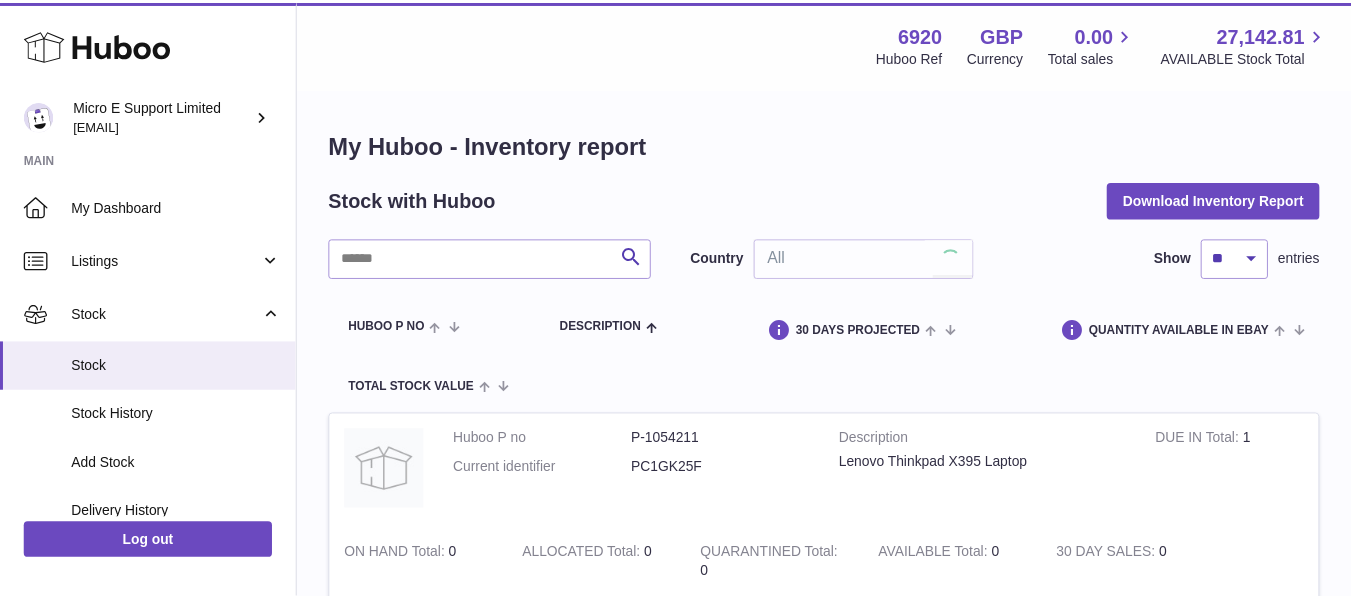 scroll, scrollTop: 0, scrollLeft: 0, axis: both 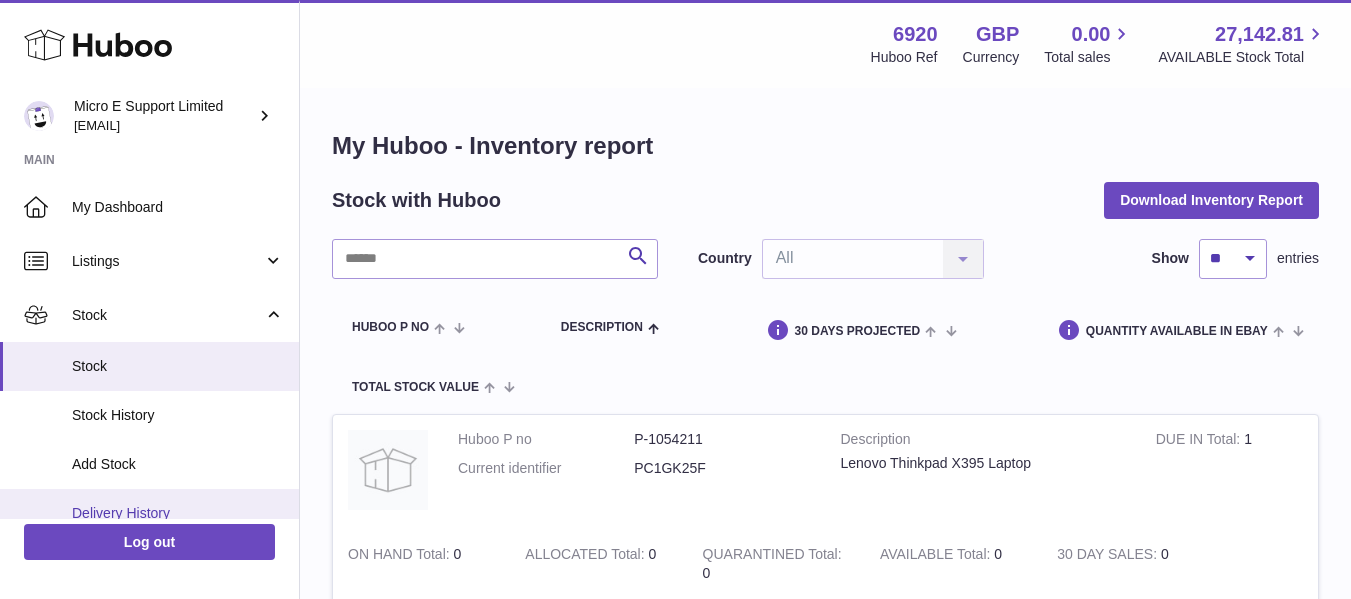 click on "Delivery History" at bounding box center [178, 513] 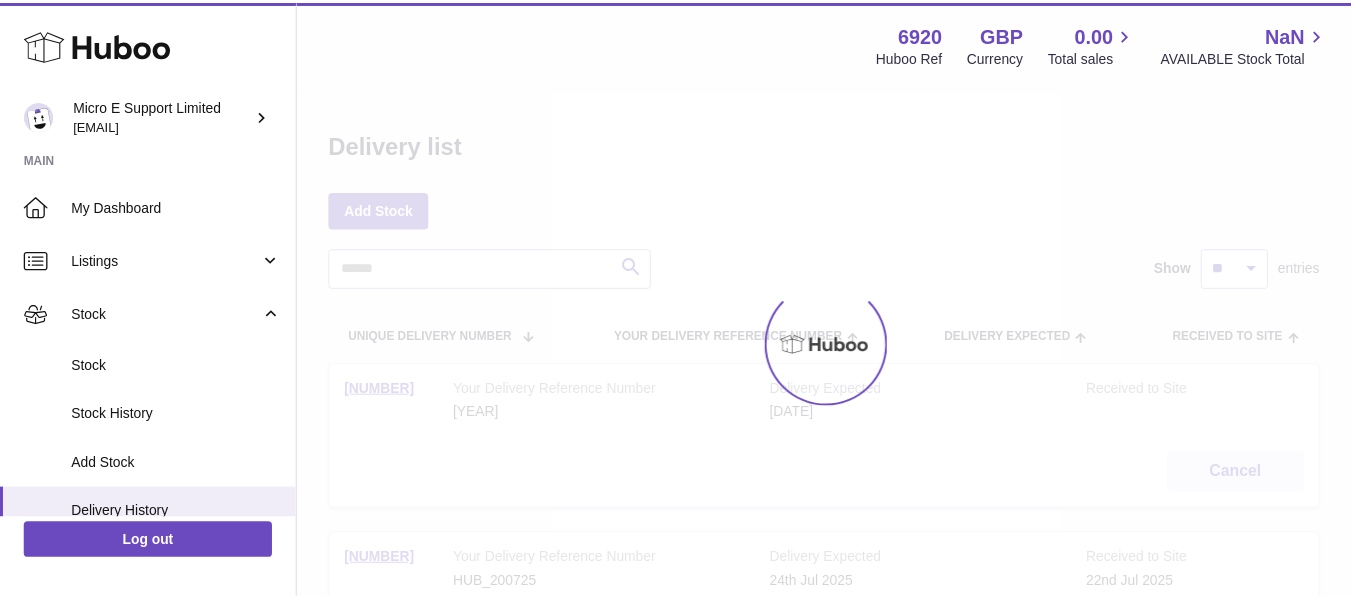 scroll, scrollTop: 0, scrollLeft: 0, axis: both 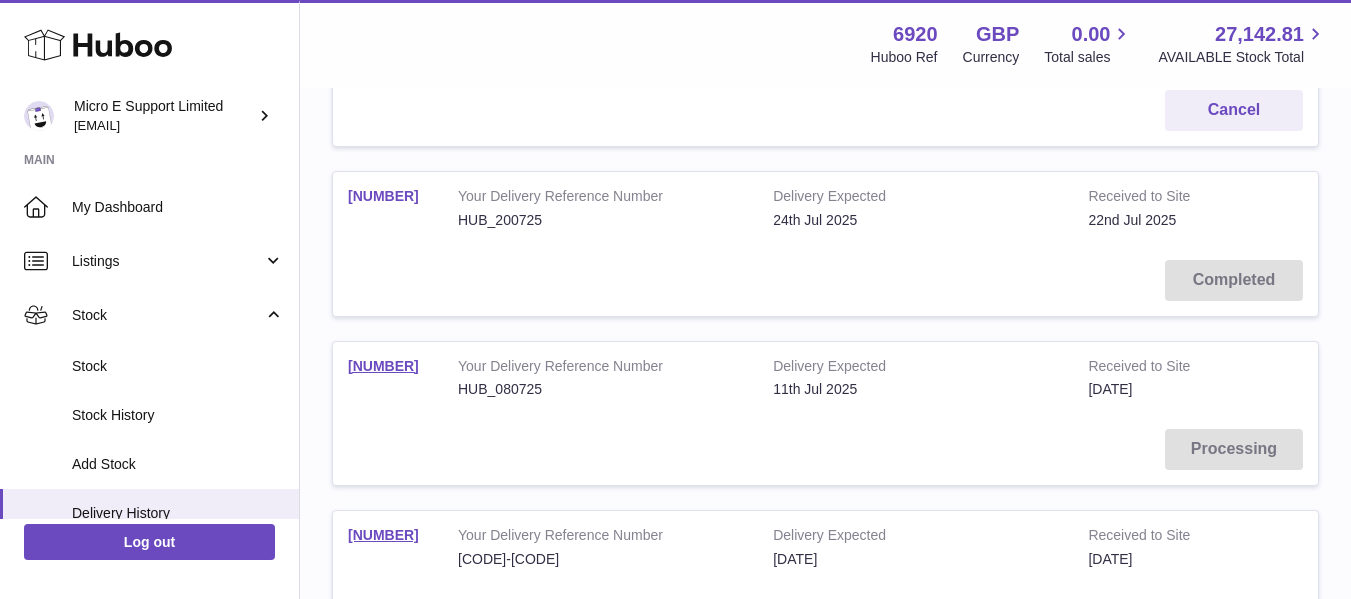 click on "[NUMBER]" at bounding box center (383, 196) 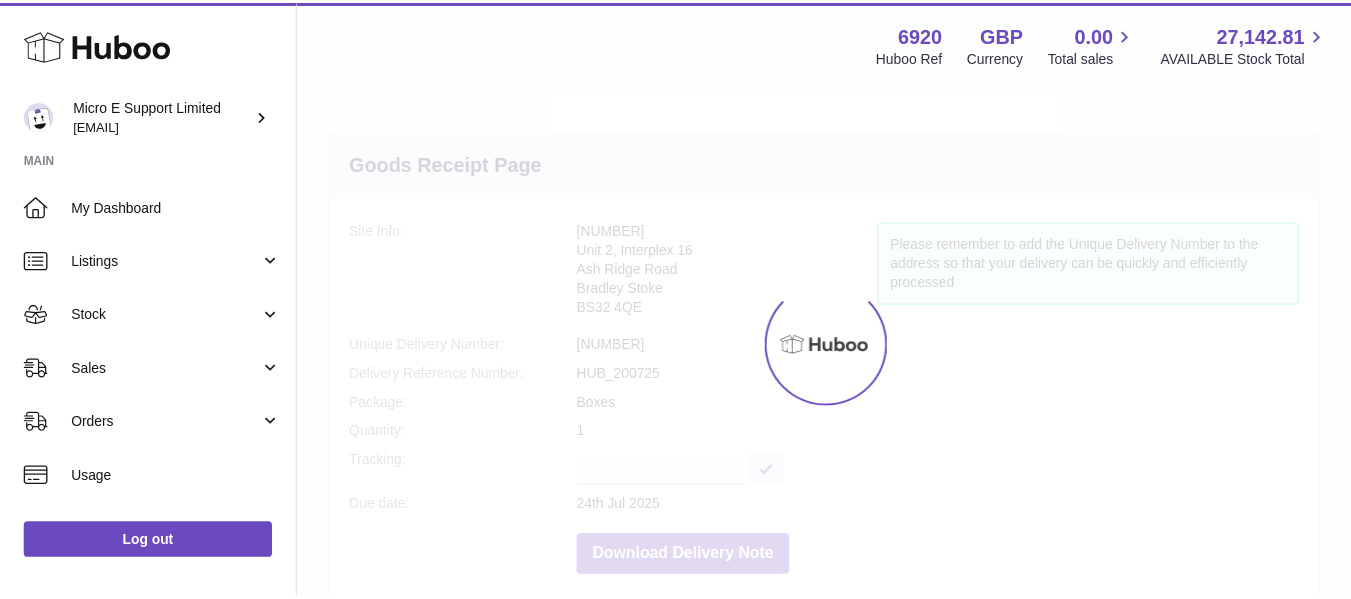 scroll, scrollTop: 0, scrollLeft: 0, axis: both 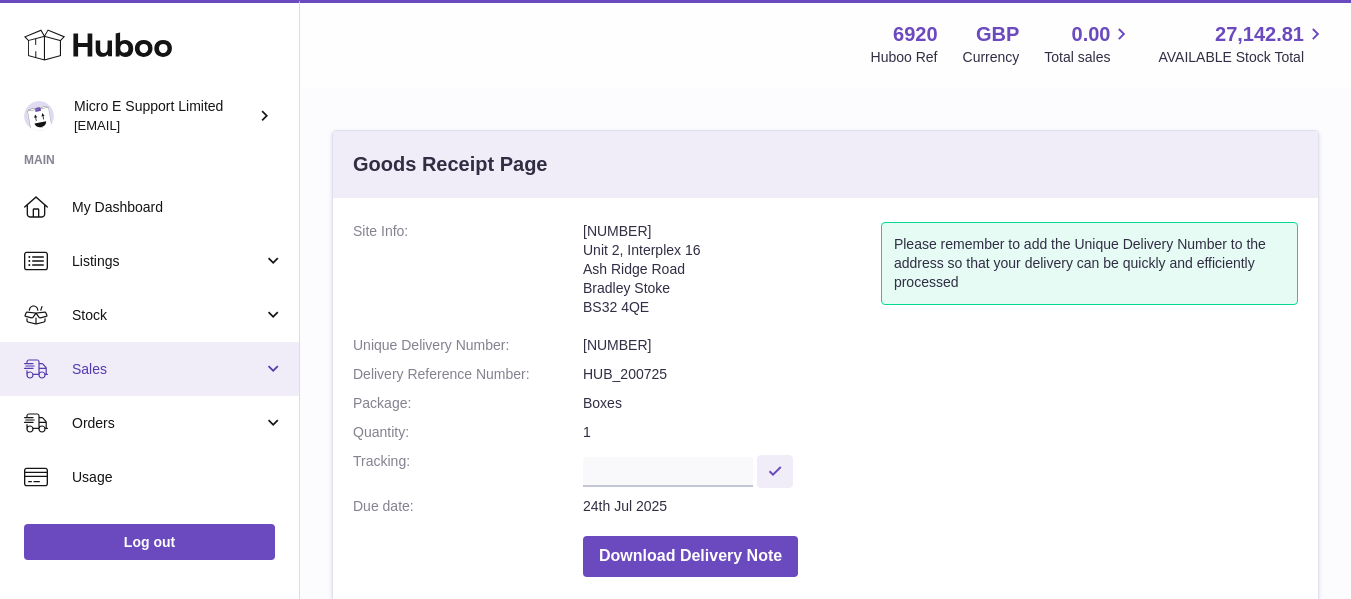 click on "Sales" at bounding box center [149, 369] 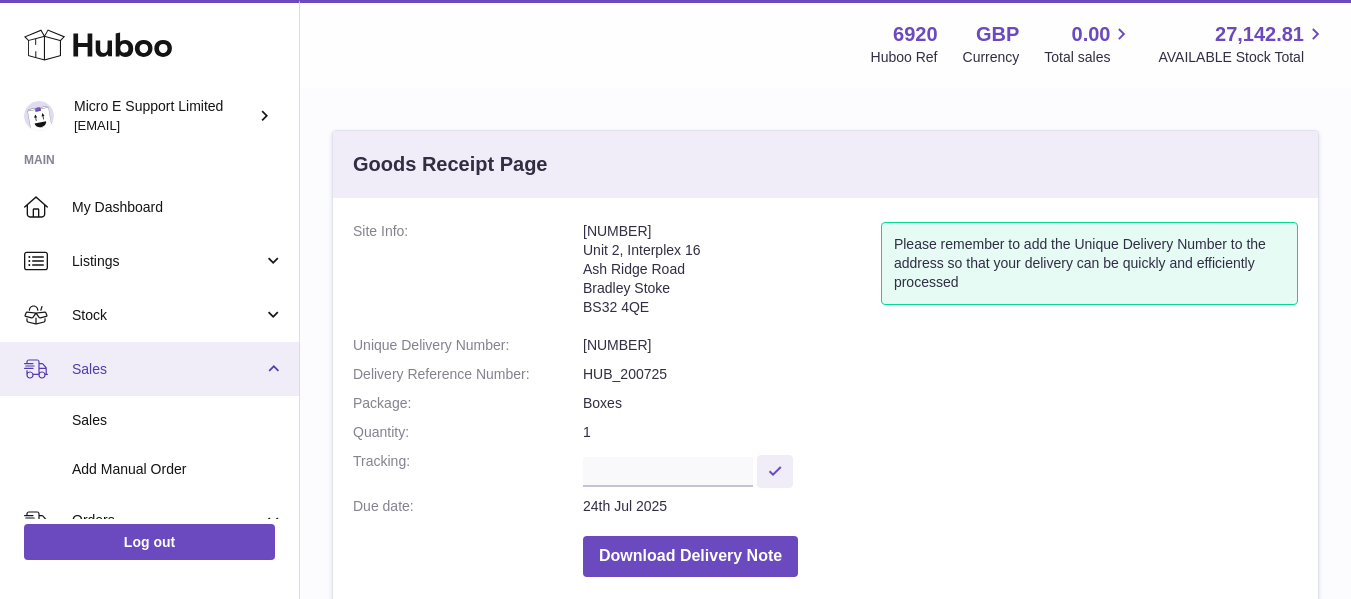 click on "Sales" at bounding box center [149, 369] 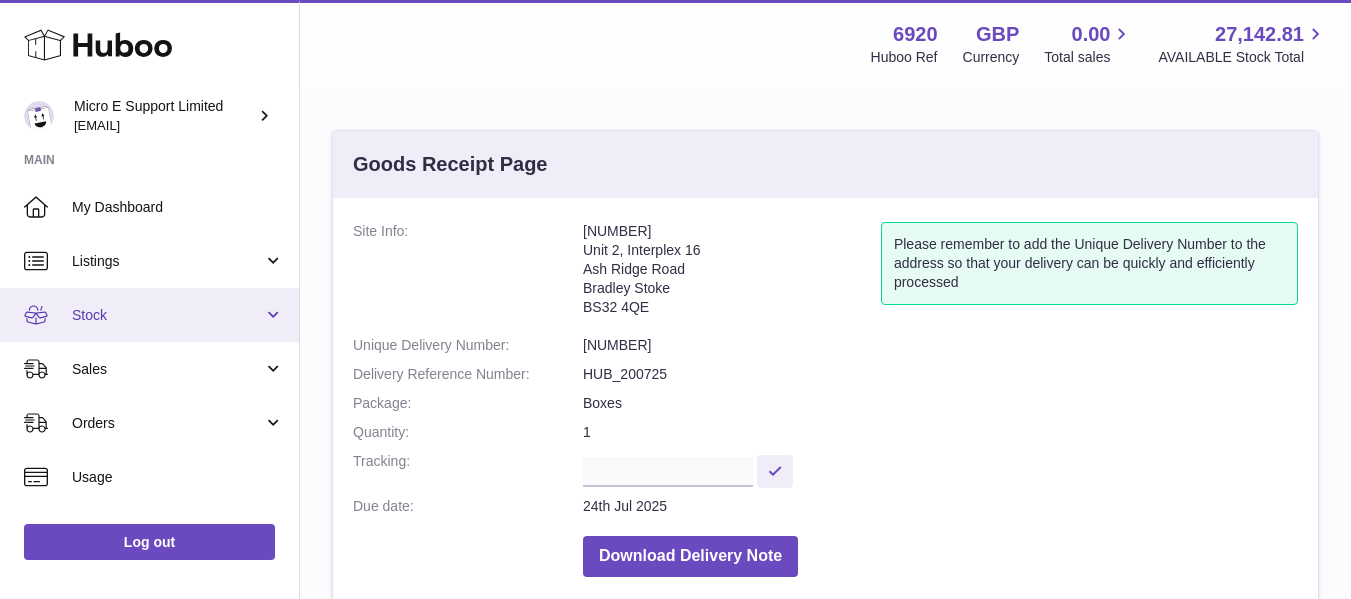 click on "Stock" at bounding box center [167, 315] 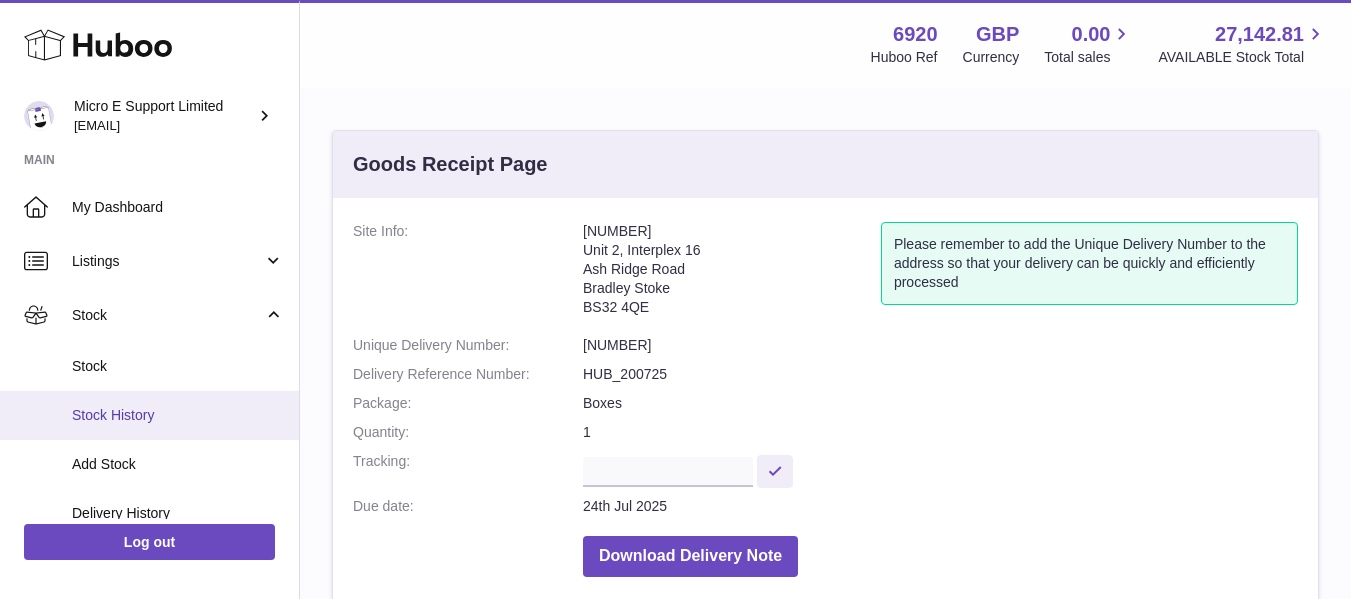 click on "Stock History" at bounding box center [178, 415] 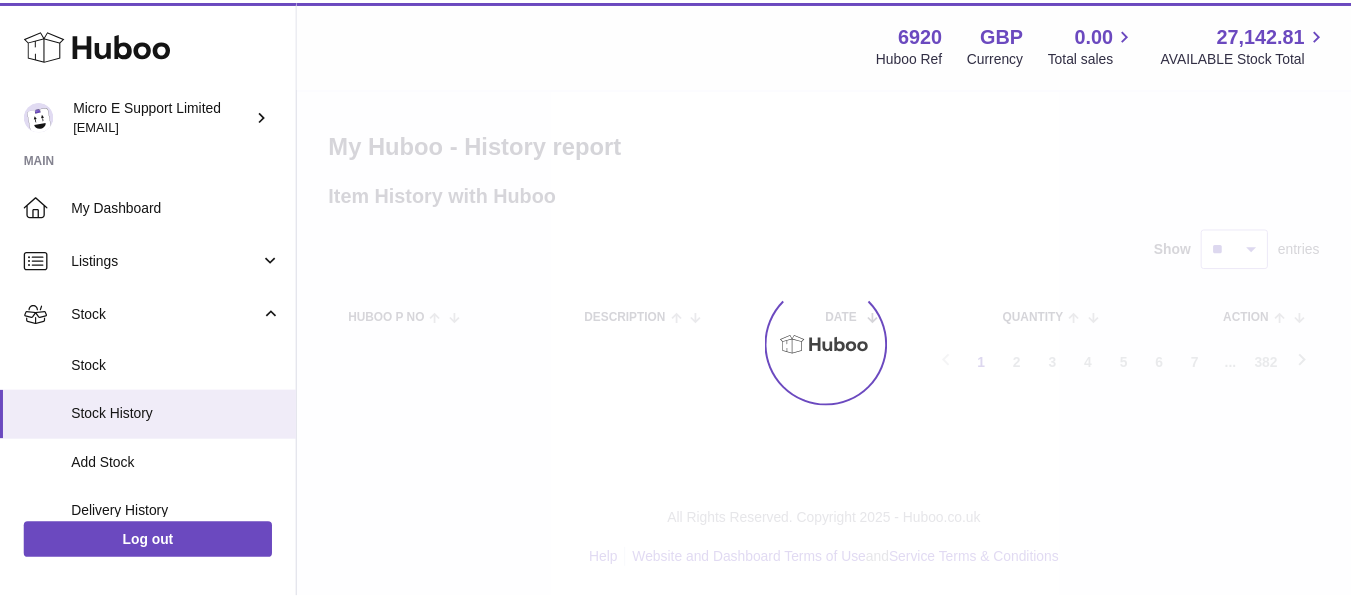 scroll, scrollTop: 0, scrollLeft: 0, axis: both 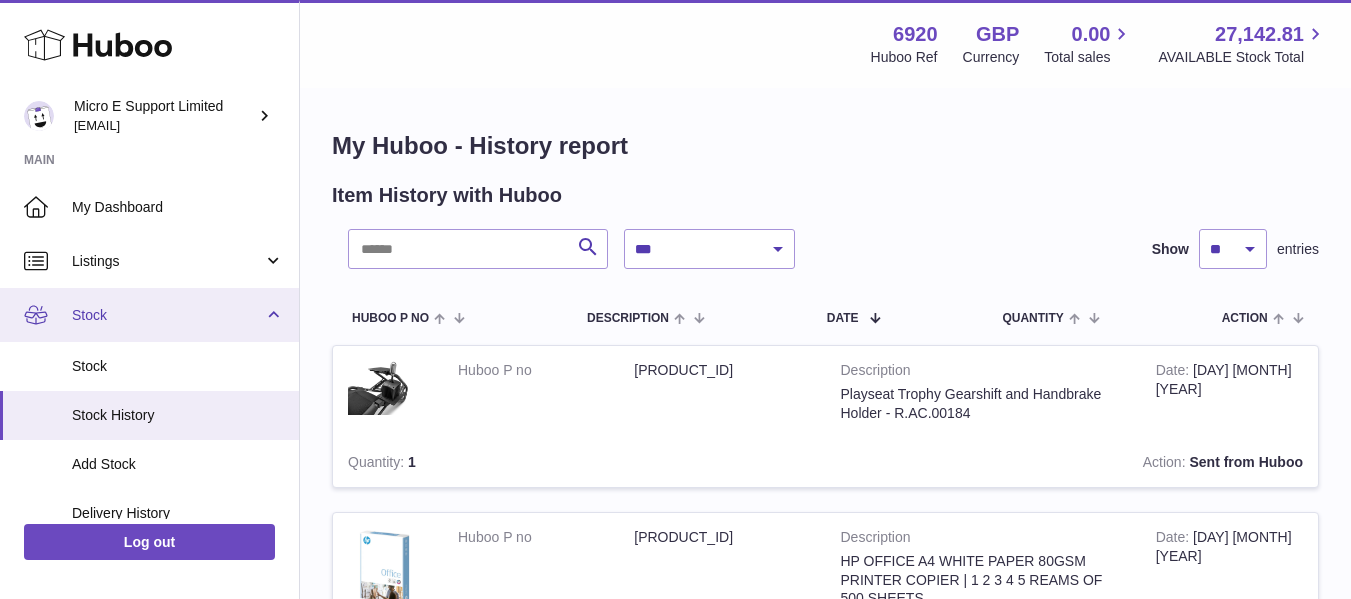 click on "Stock" at bounding box center (149, 315) 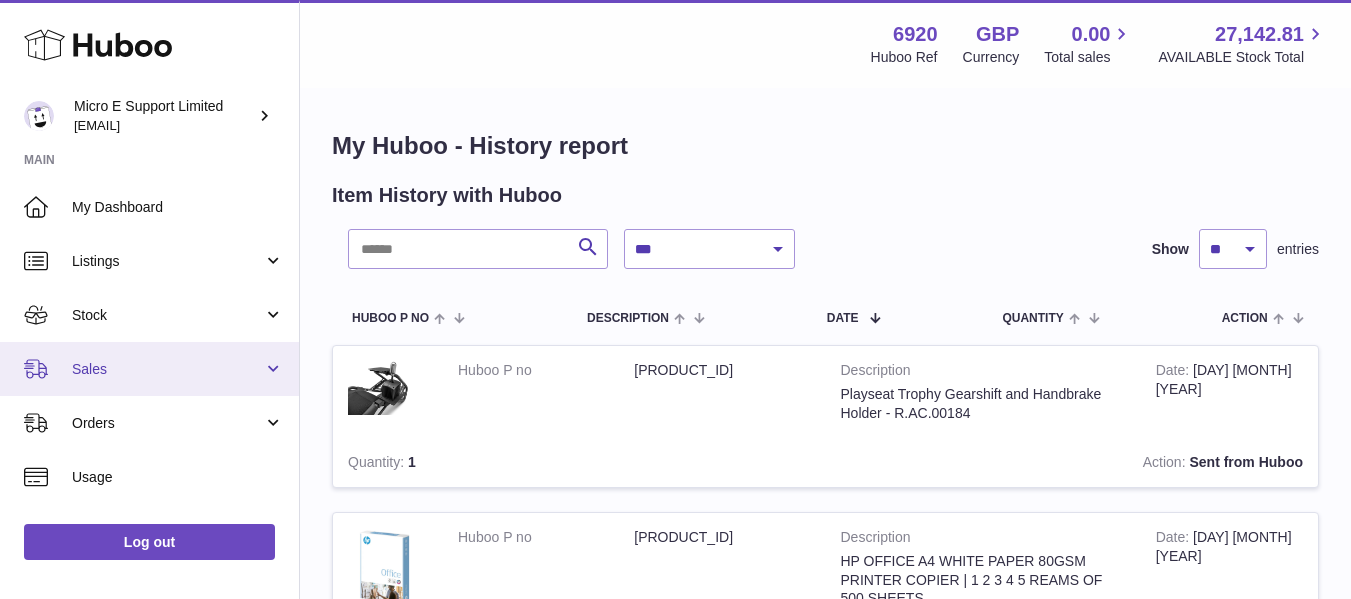 click on "Sales" at bounding box center (167, 369) 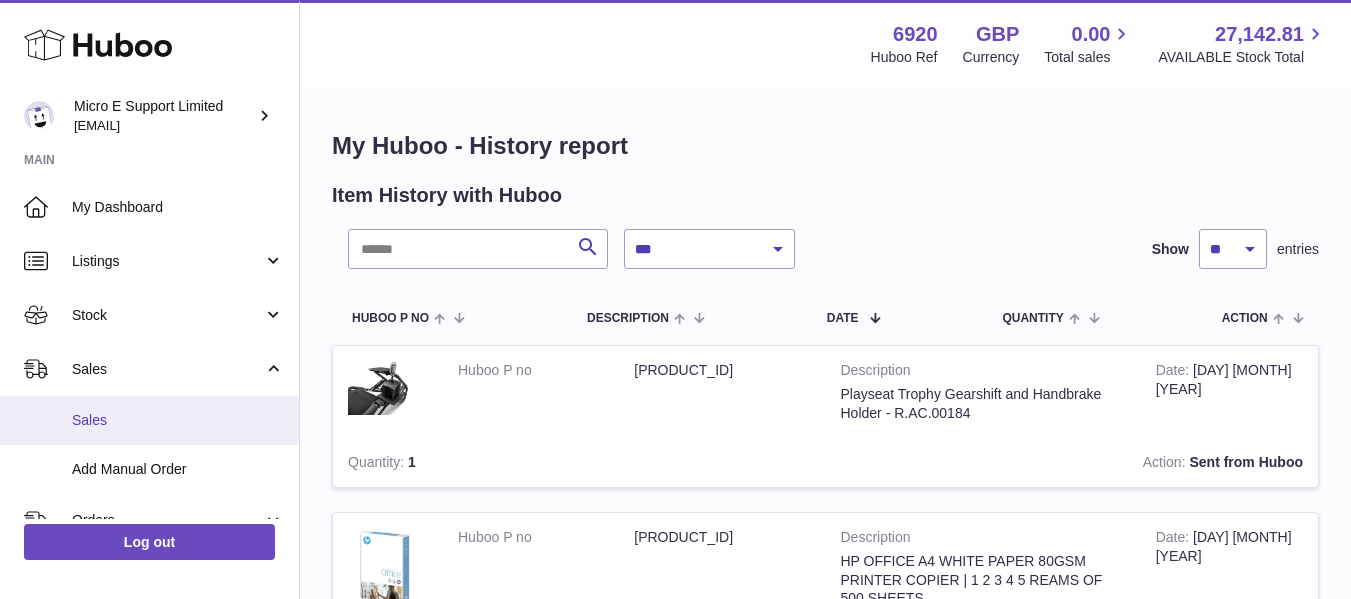 click on "Sales" at bounding box center [149, 420] 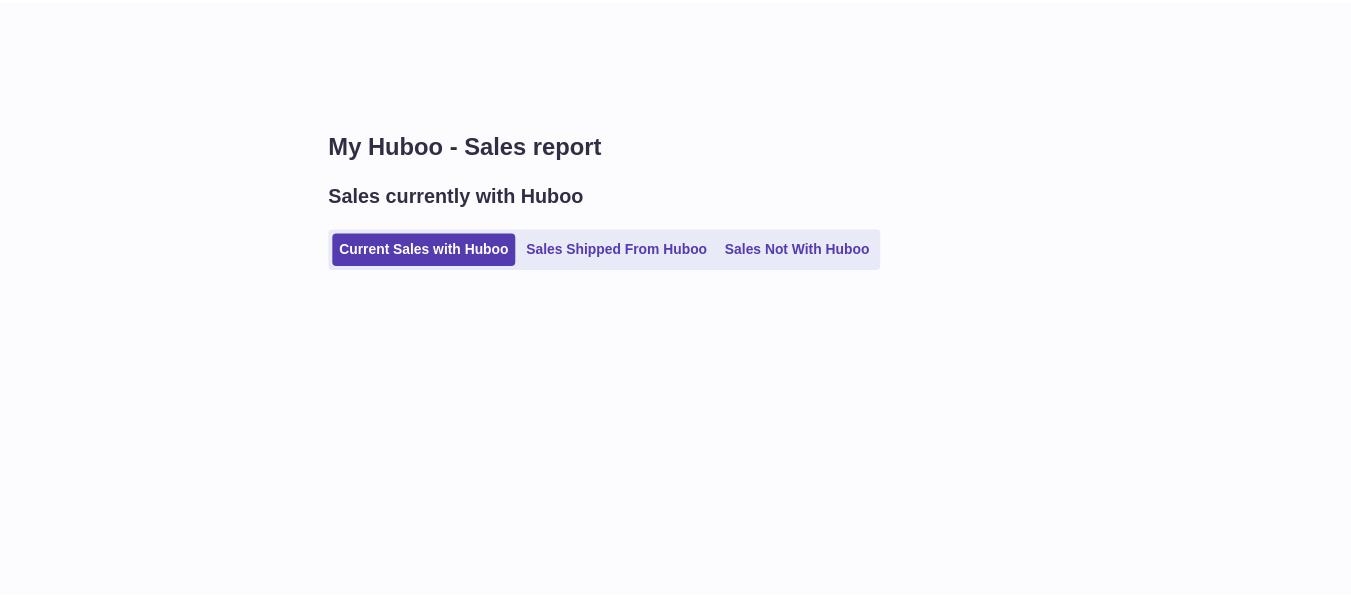 scroll, scrollTop: 0, scrollLeft: 0, axis: both 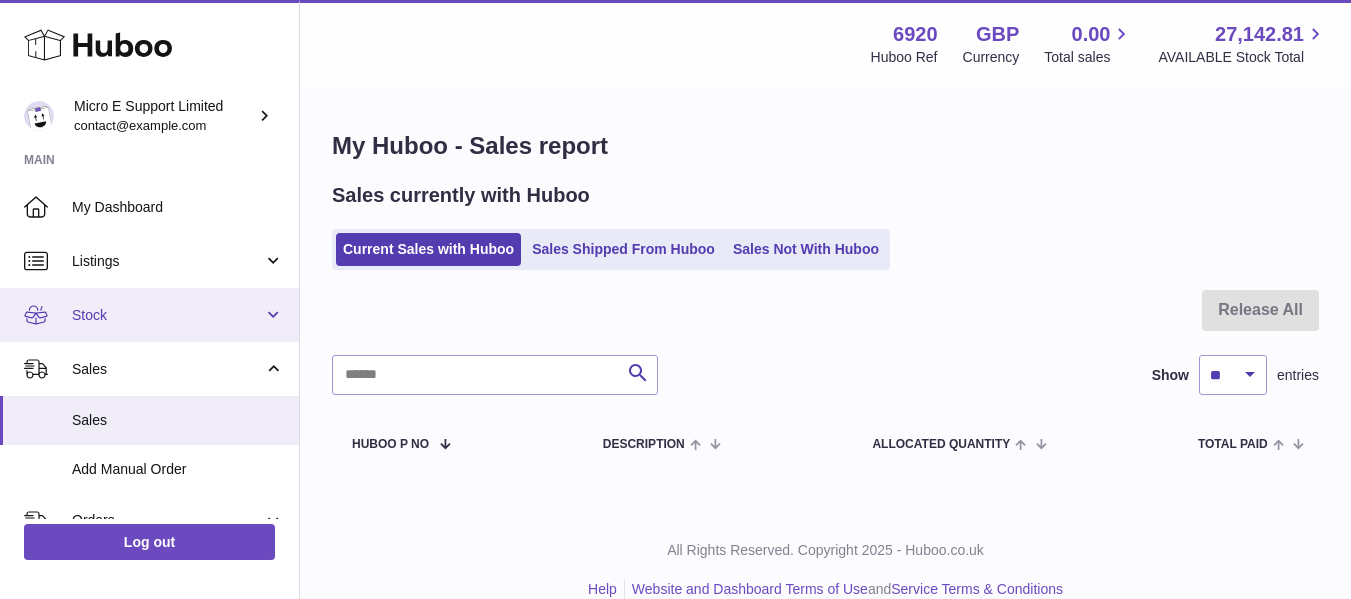 click on "Stock" at bounding box center [167, 315] 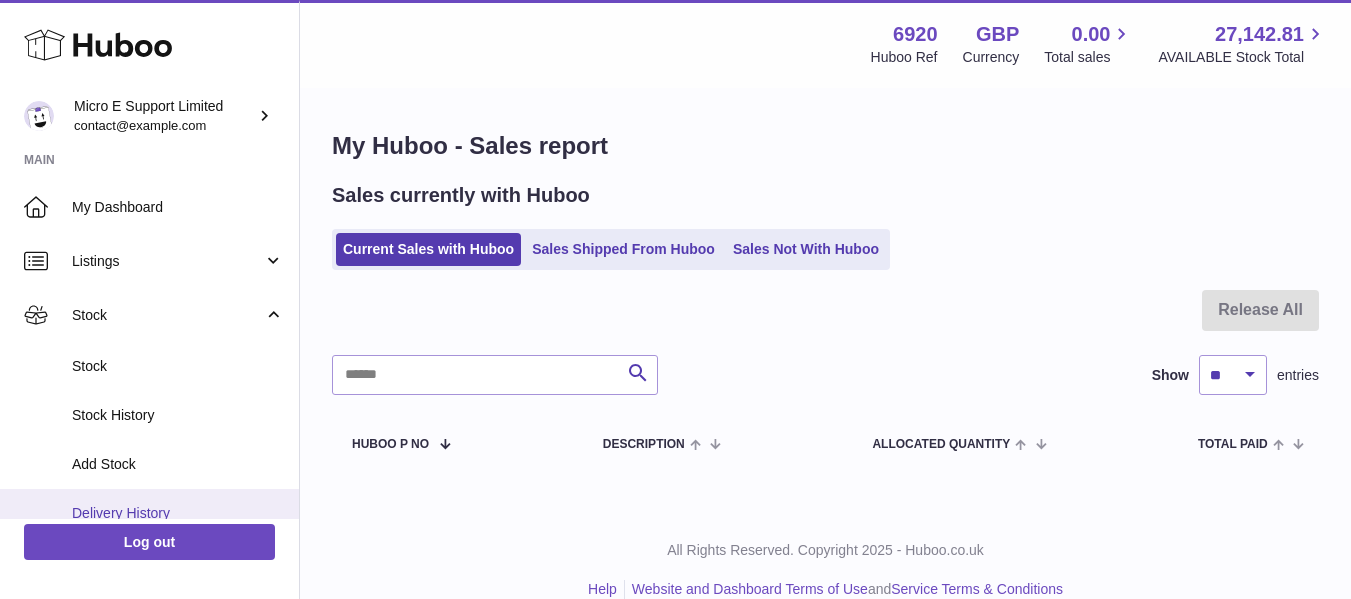 click on "Delivery History" at bounding box center (178, 513) 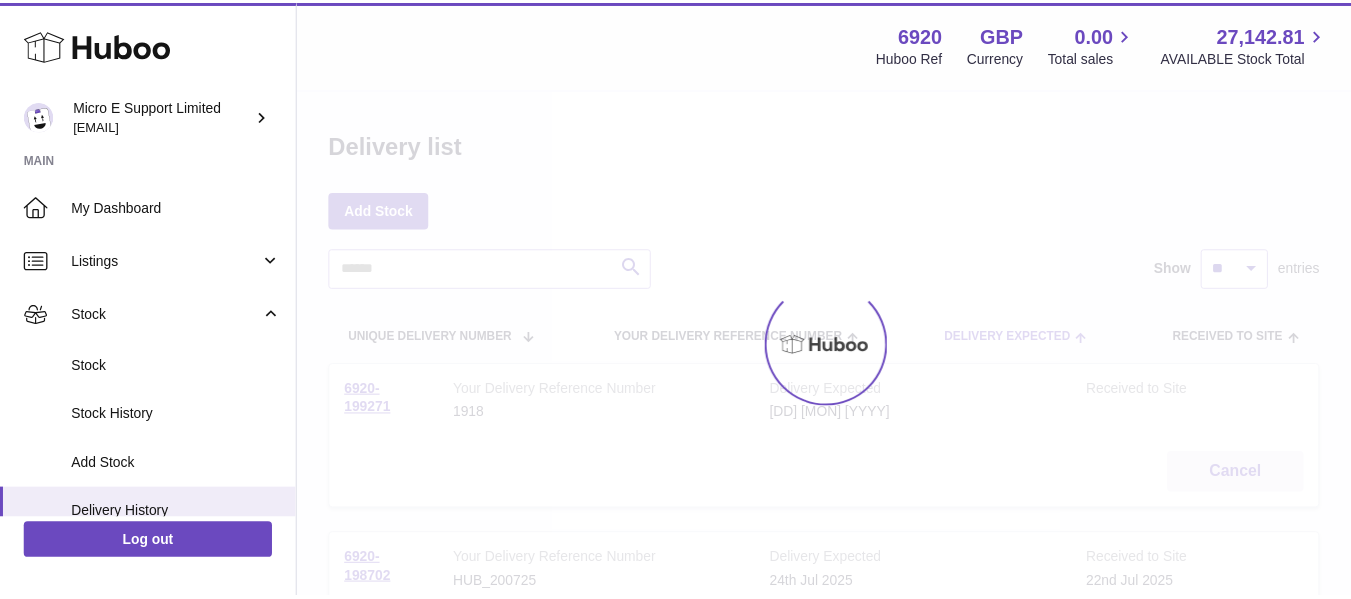 scroll, scrollTop: 0, scrollLeft: 0, axis: both 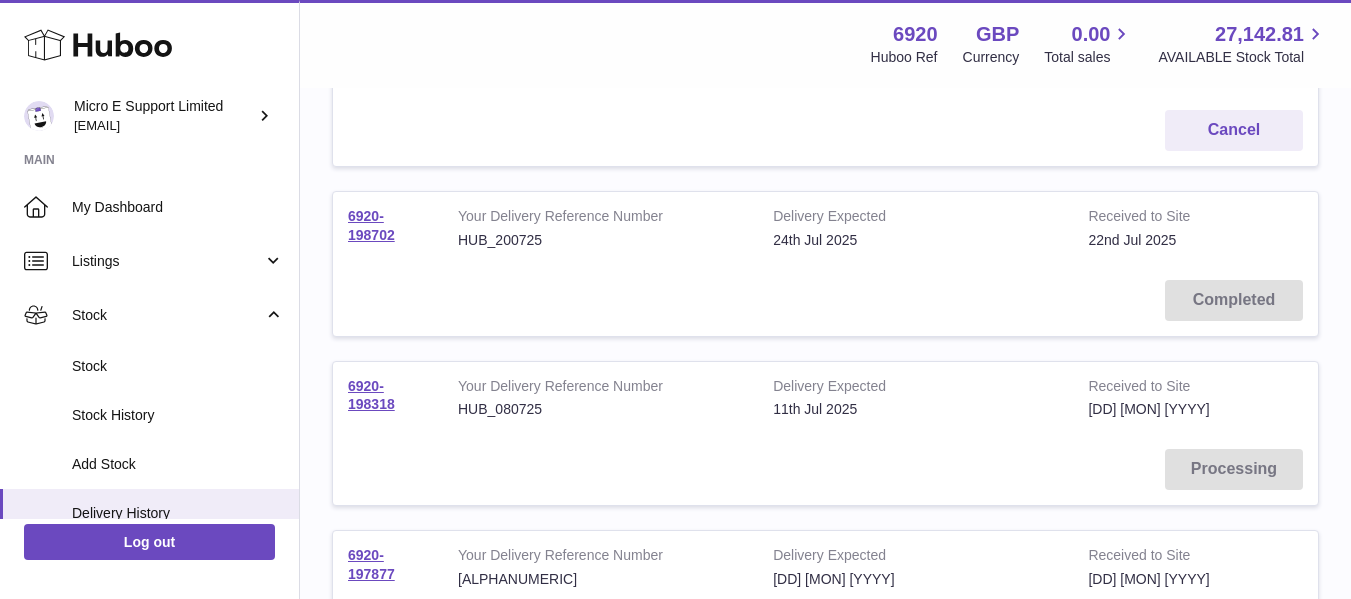 click on "Completed" at bounding box center [825, 300] 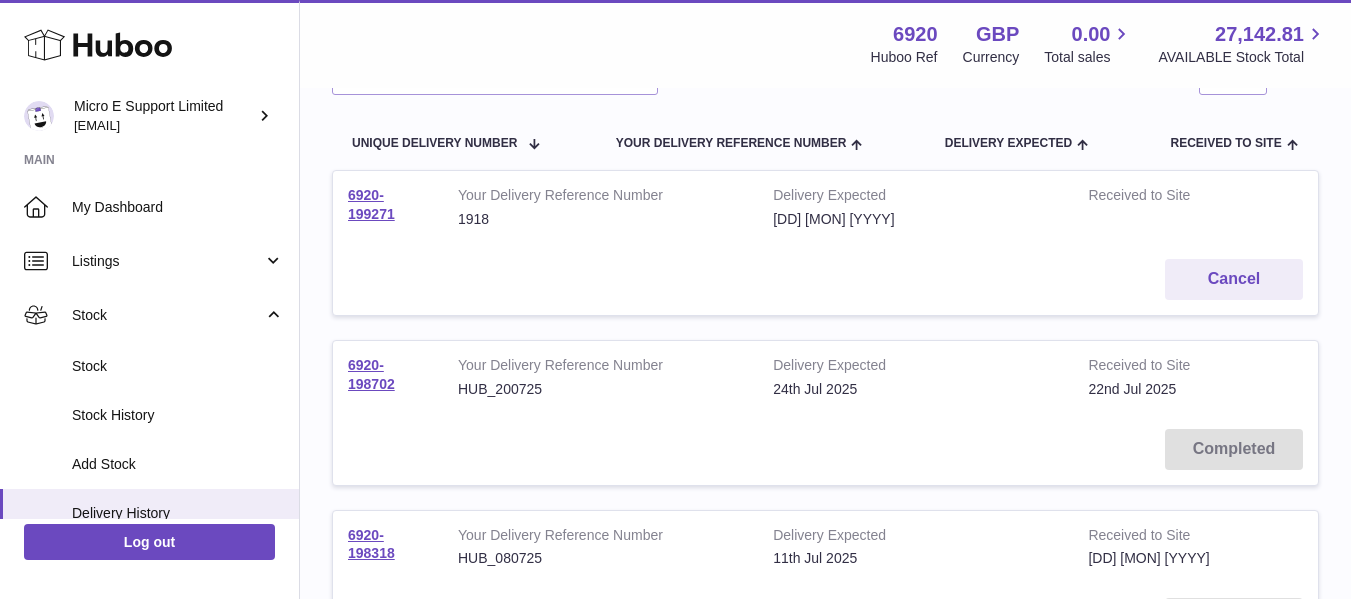 scroll, scrollTop: 181, scrollLeft: 0, axis: vertical 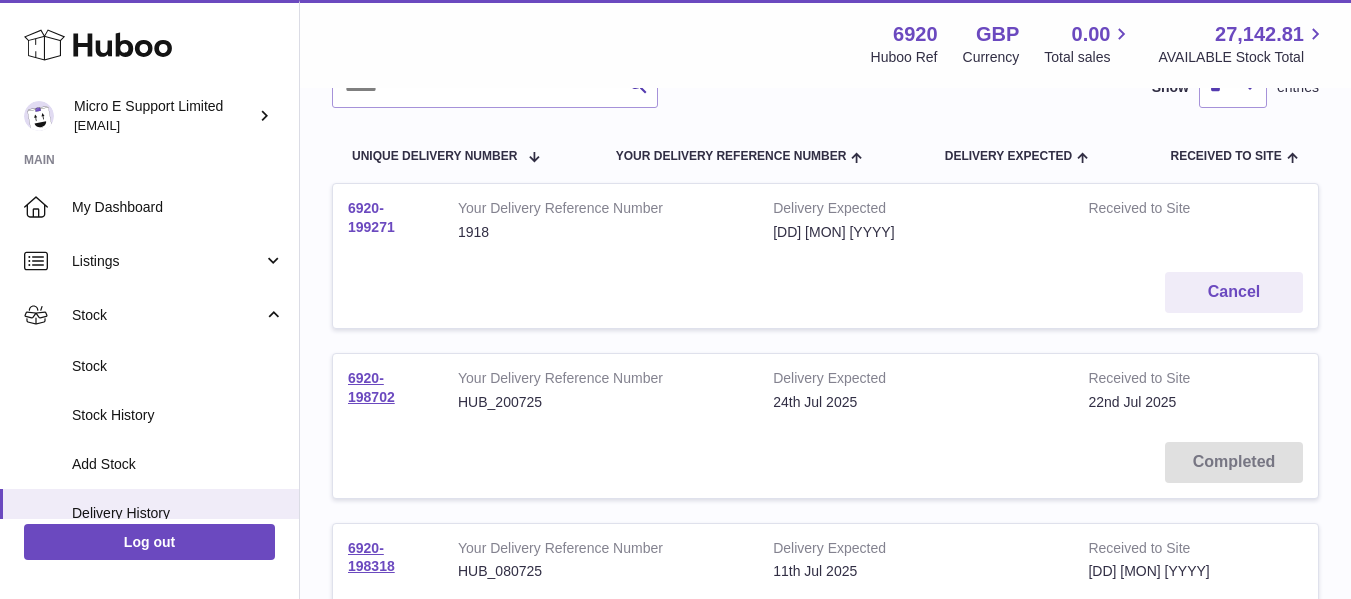 click on "6920-199271" at bounding box center [371, 217] 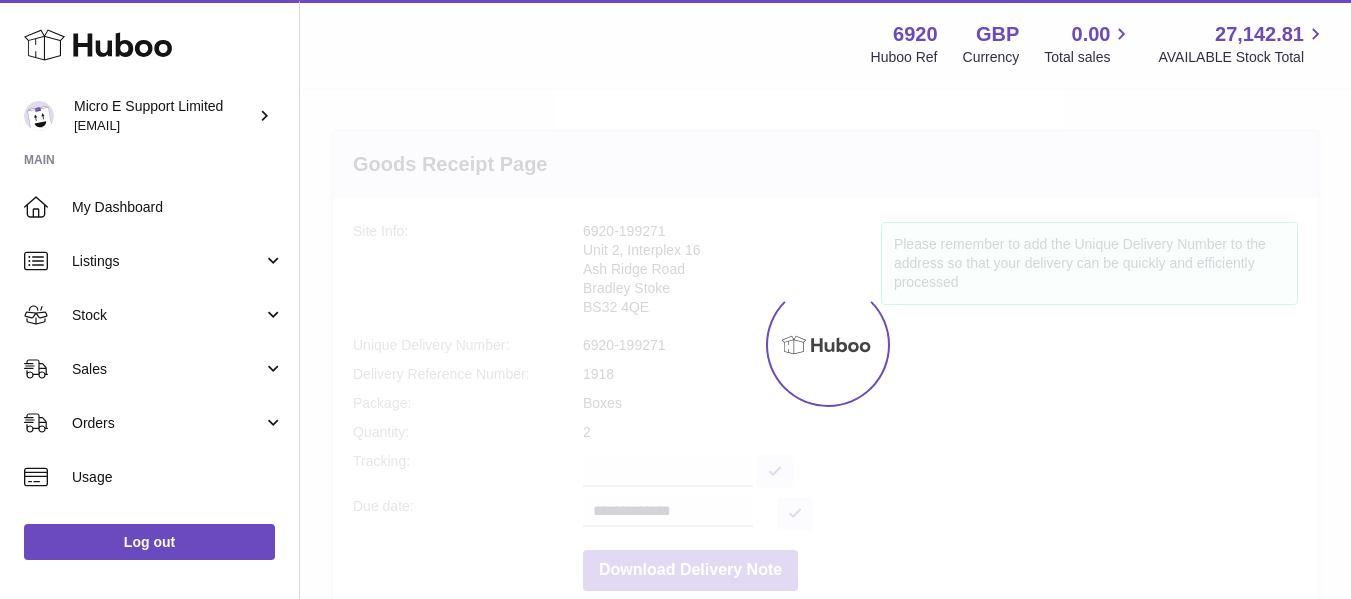 scroll, scrollTop: 0, scrollLeft: 0, axis: both 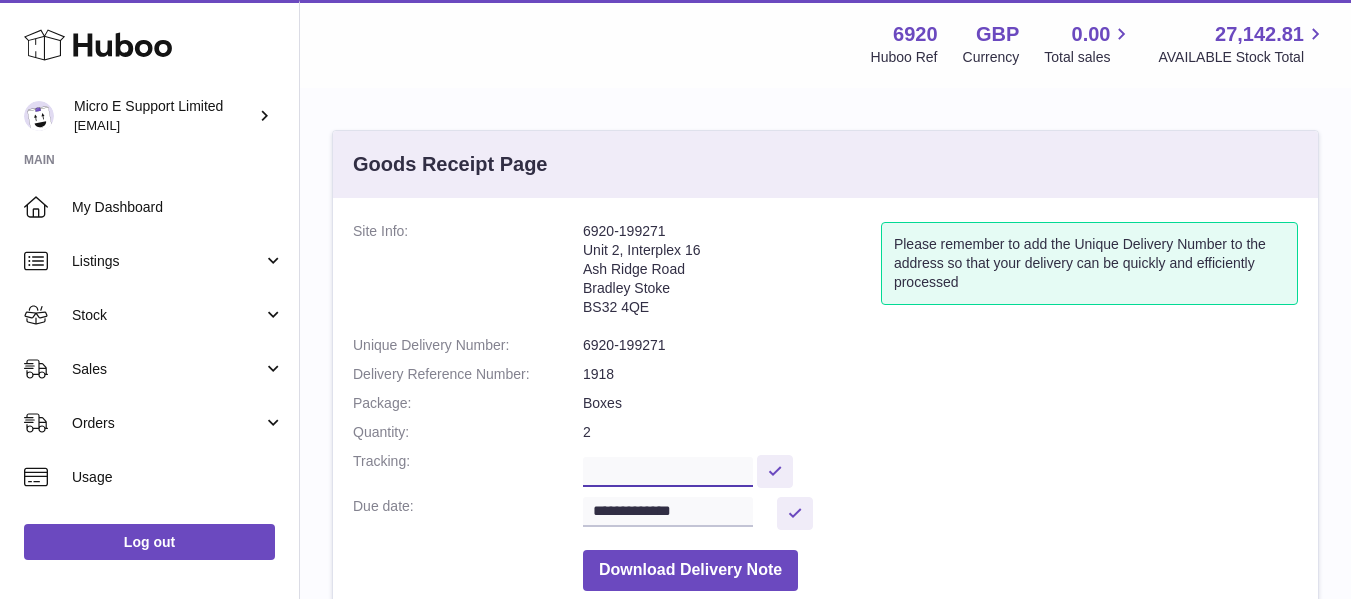click at bounding box center (668, 472) 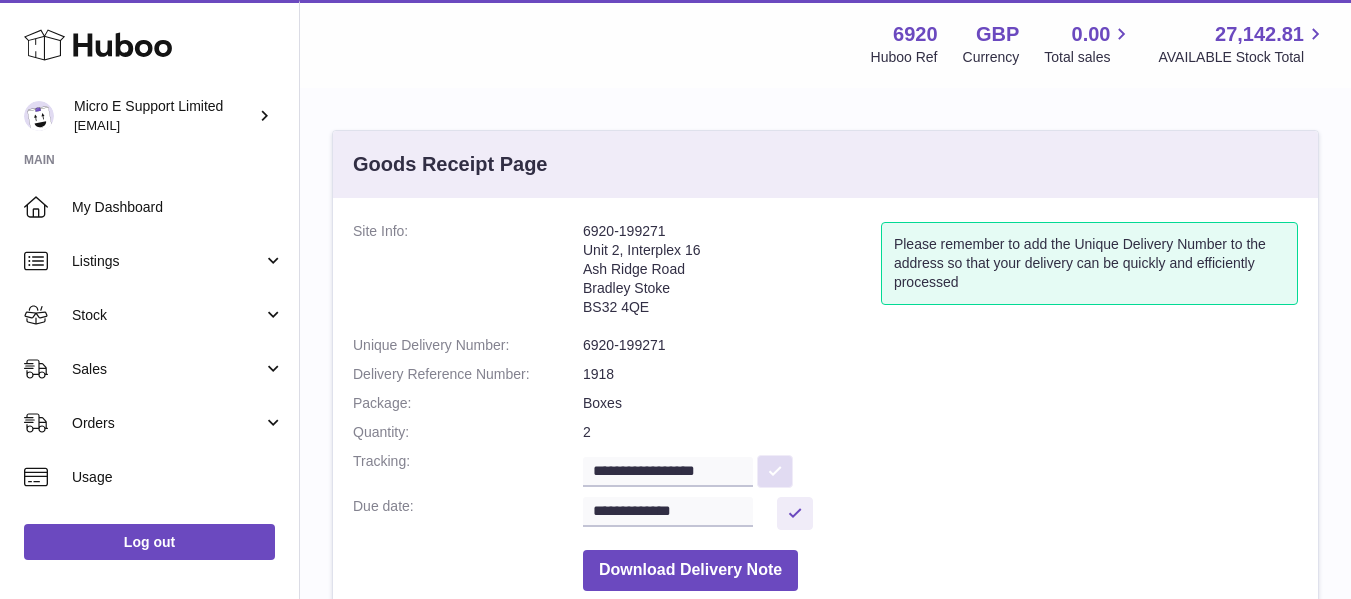click at bounding box center (775, 471) 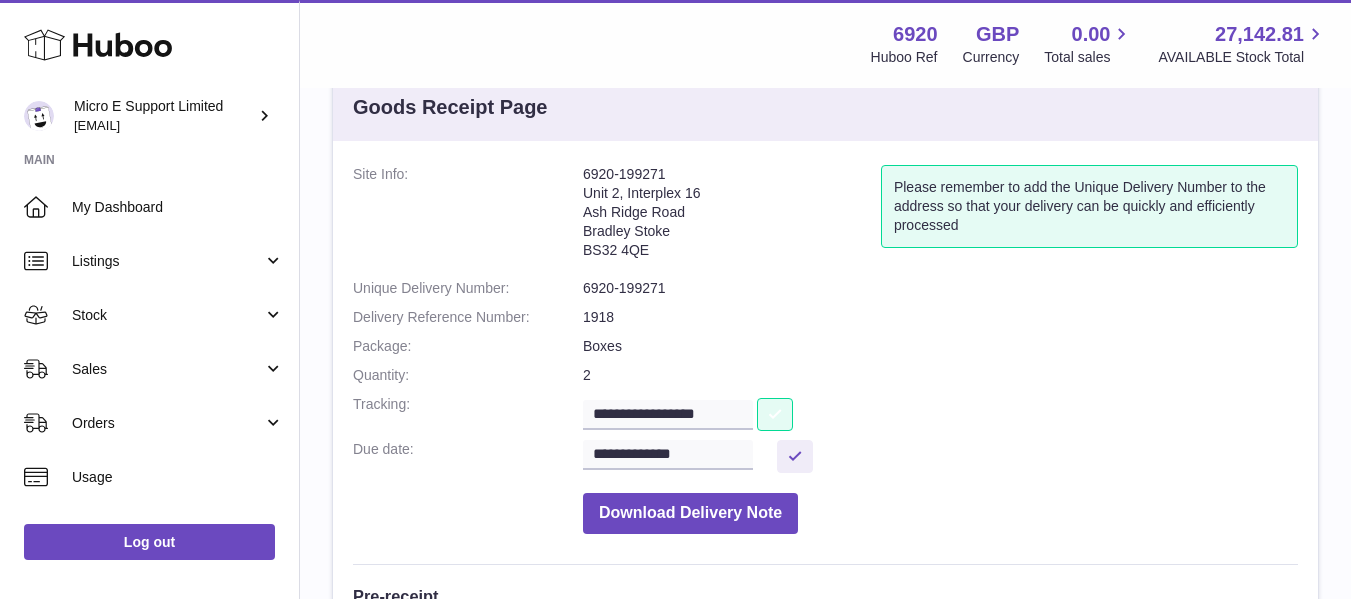 scroll, scrollTop: 46, scrollLeft: 0, axis: vertical 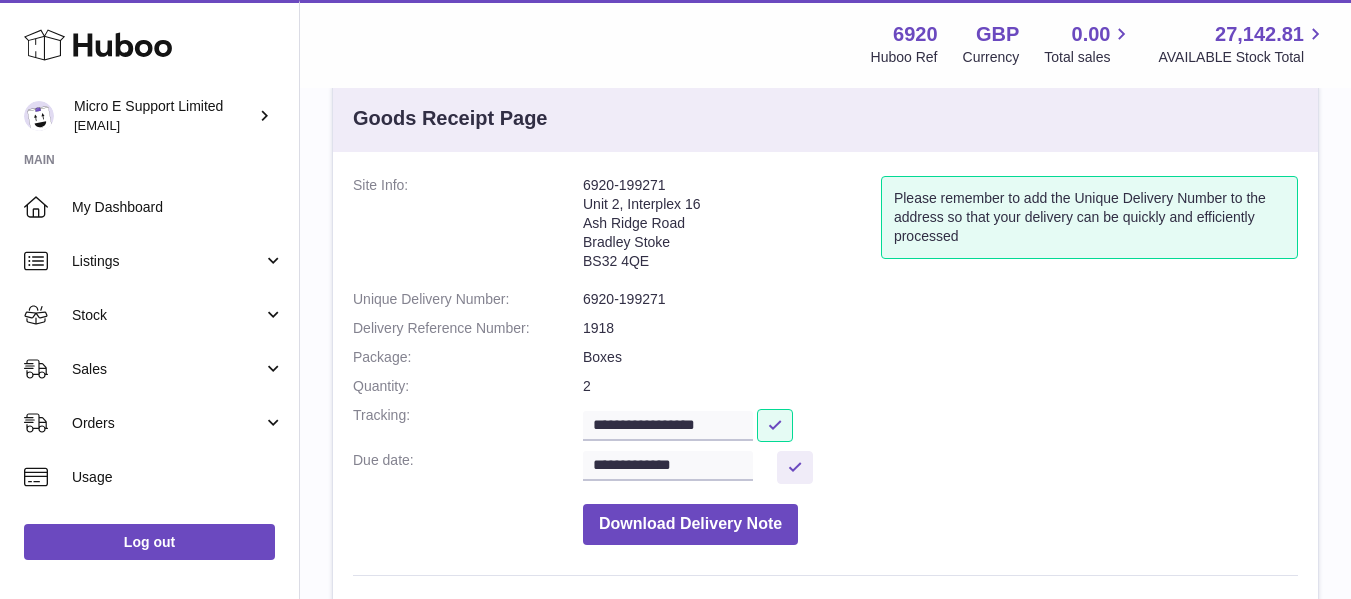 click on "**********" at bounding box center [825, 365] 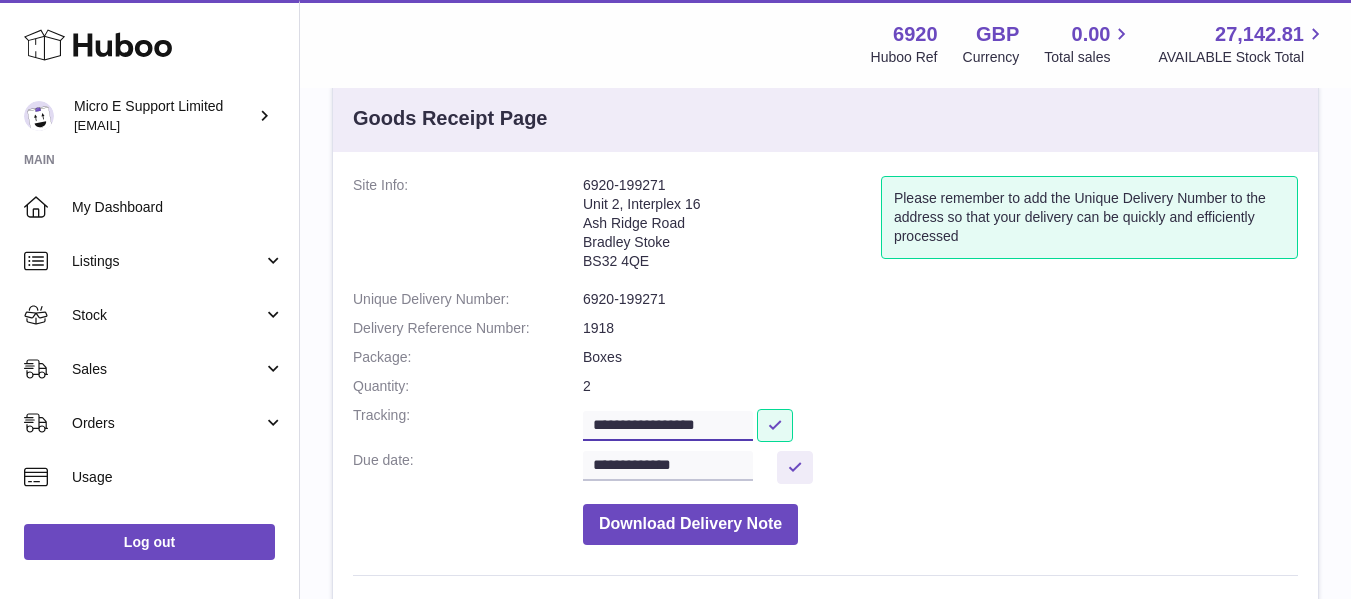 click on "**********" at bounding box center [668, 426] 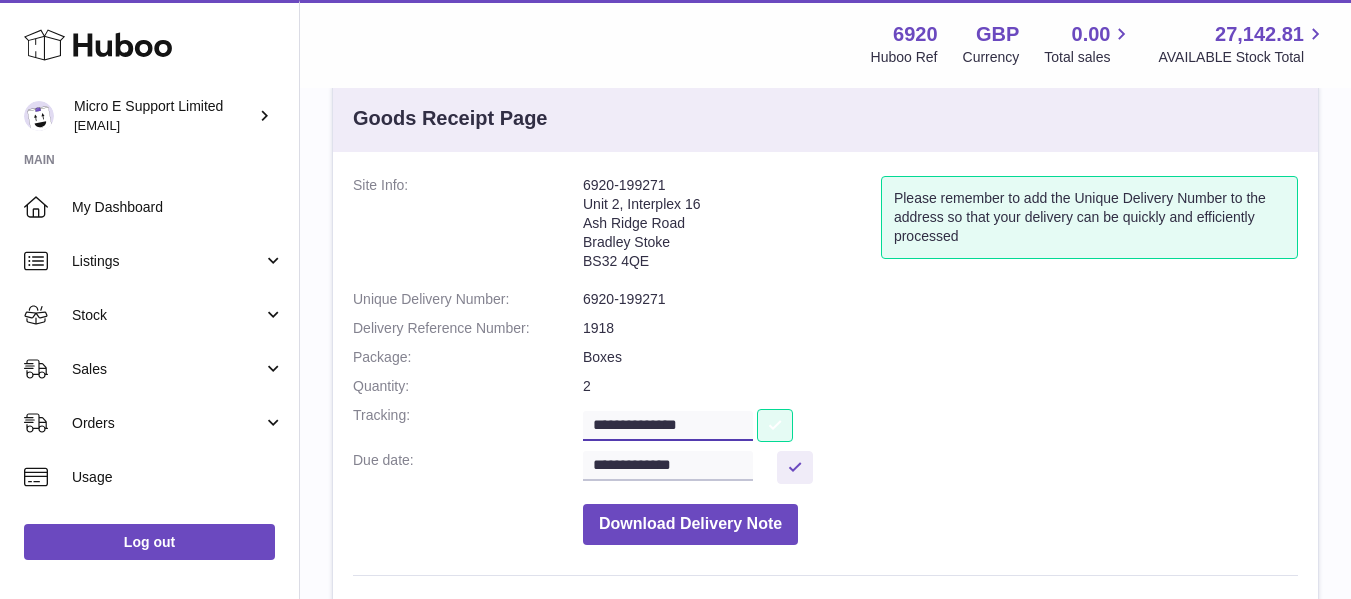 type on "**********" 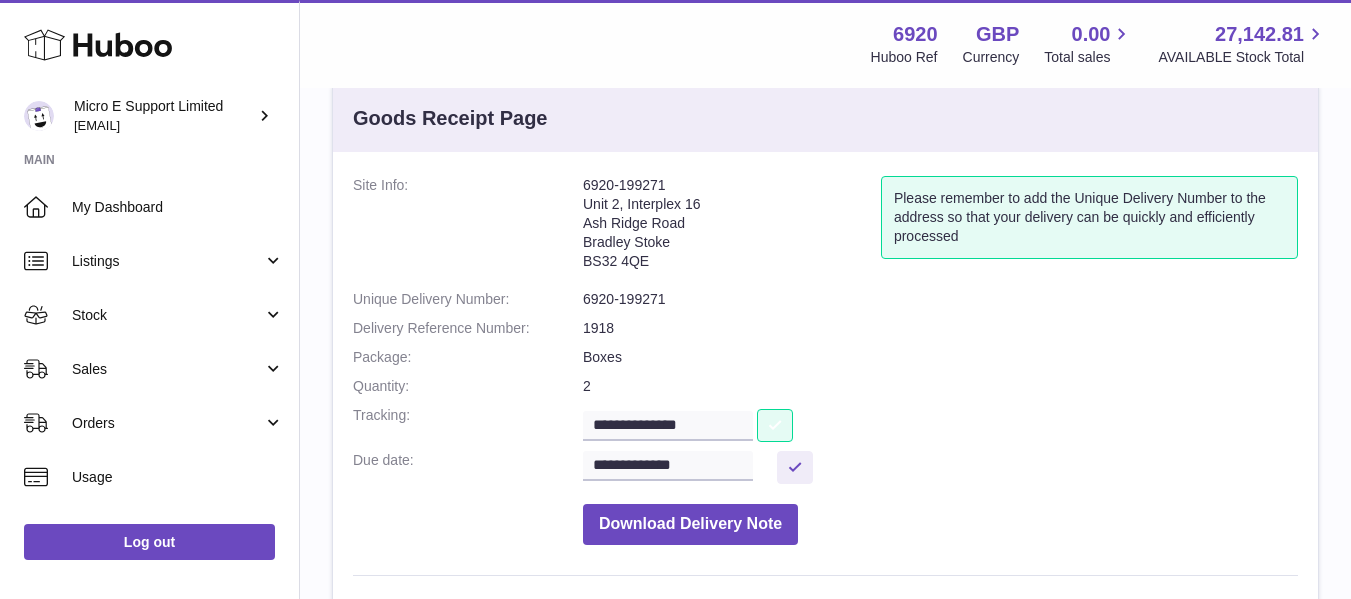 click at bounding box center [775, 425] 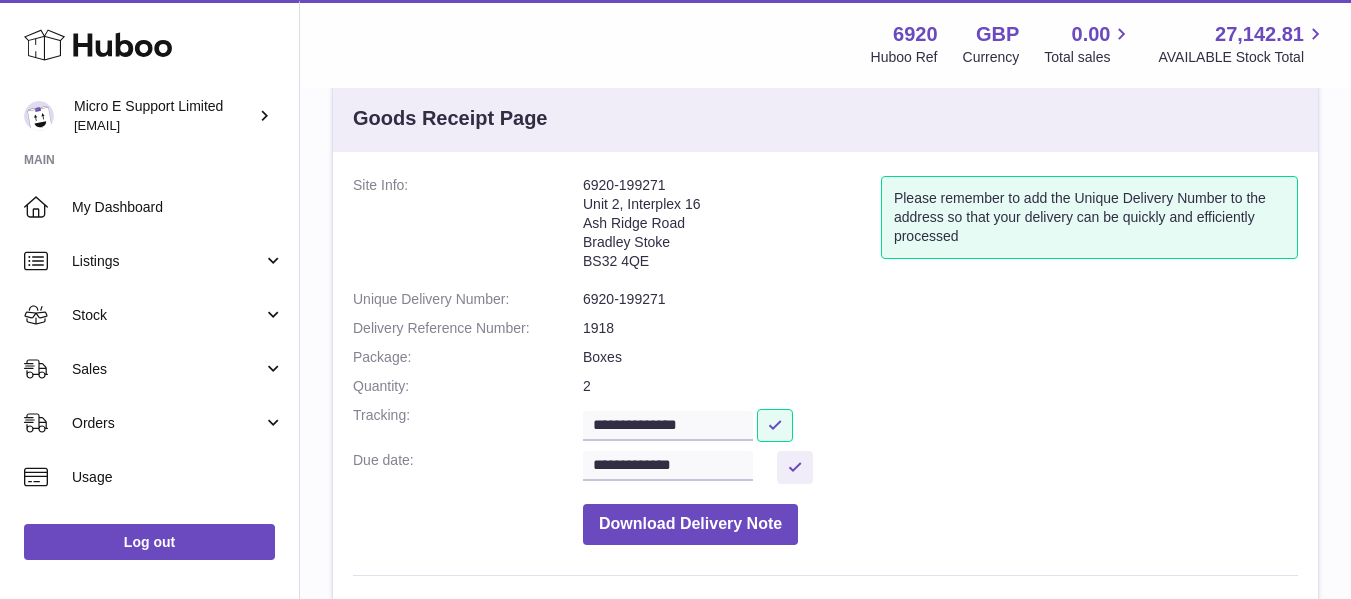 click on "Download Delivery Note" at bounding box center [940, 519] 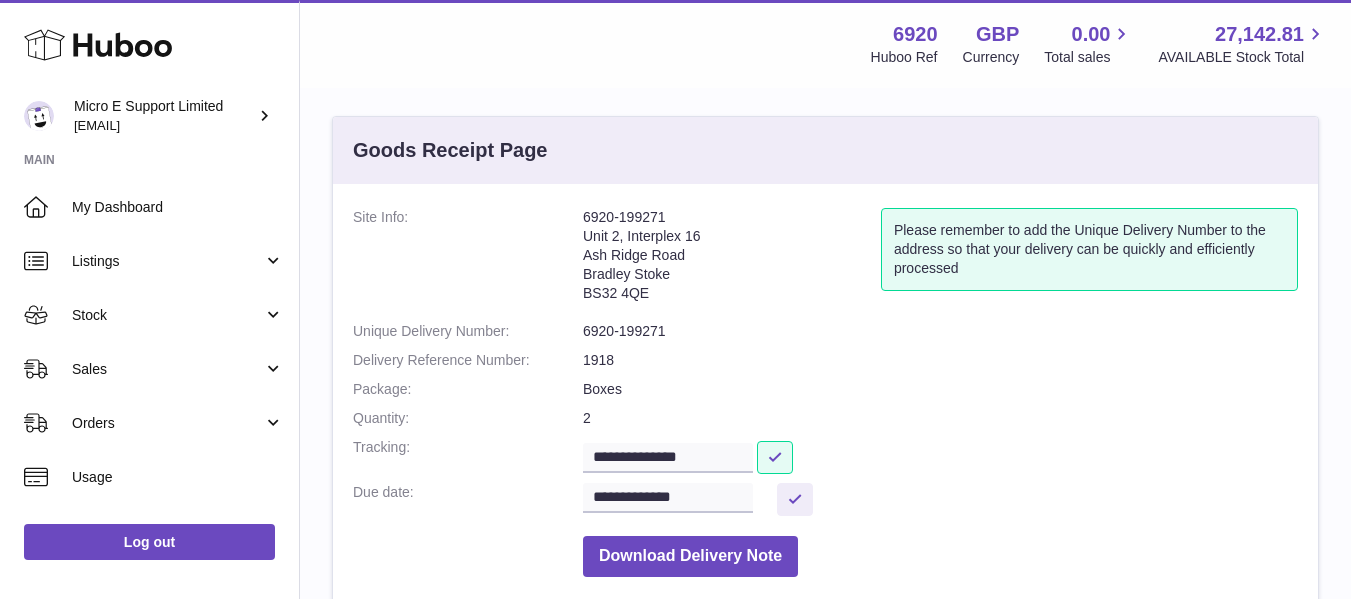scroll, scrollTop: 11, scrollLeft: 0, axis: vertical 